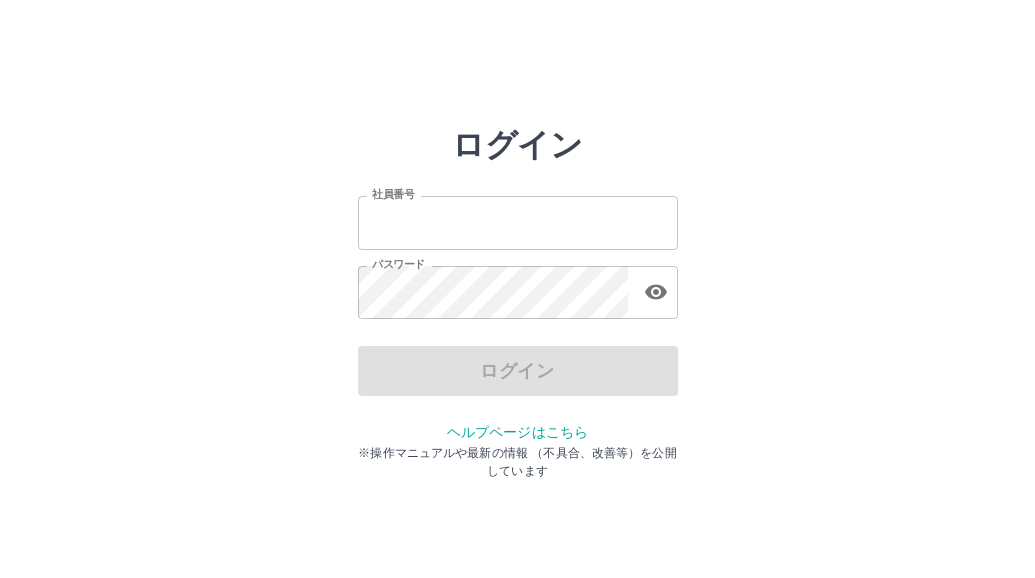 scroll, scrollTop: 0, scrollLeft: 0, axis: both 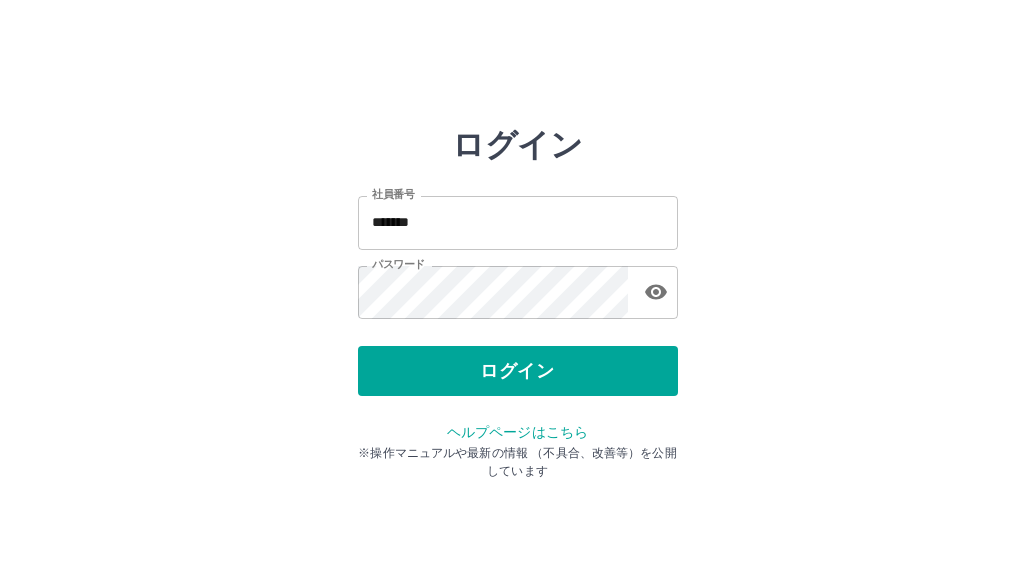 click on "ログイン" at bounding box center [518, 371] 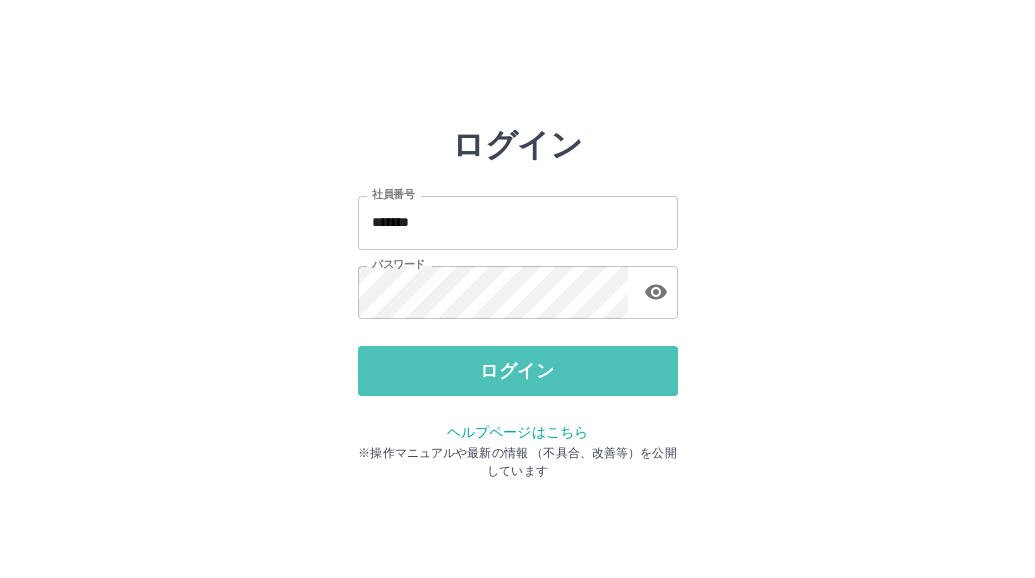 click on "ログイン" at bounding box center [518, 371] 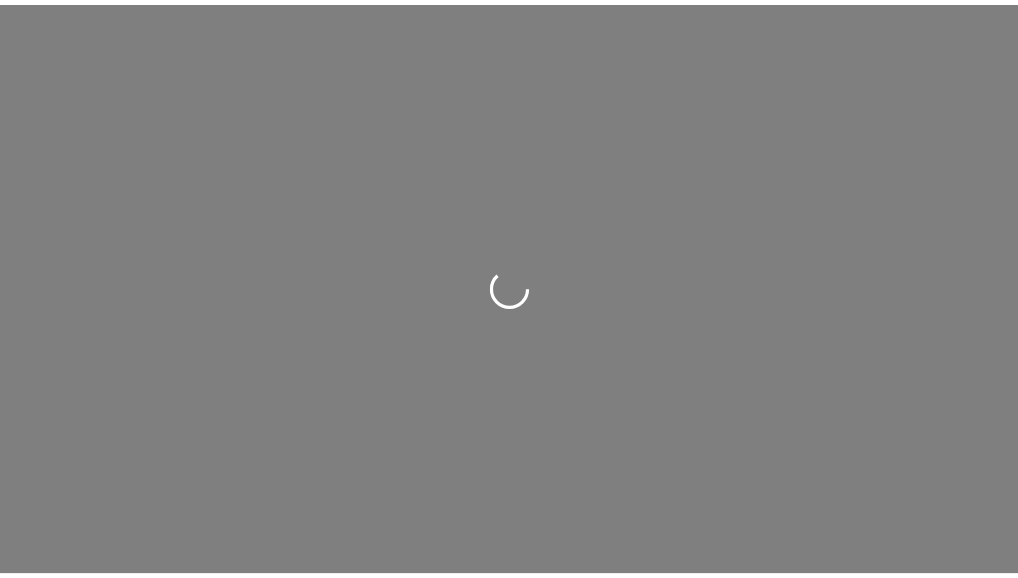 scroll, scrollTop: 0, scrollLeft: 0, axis: both 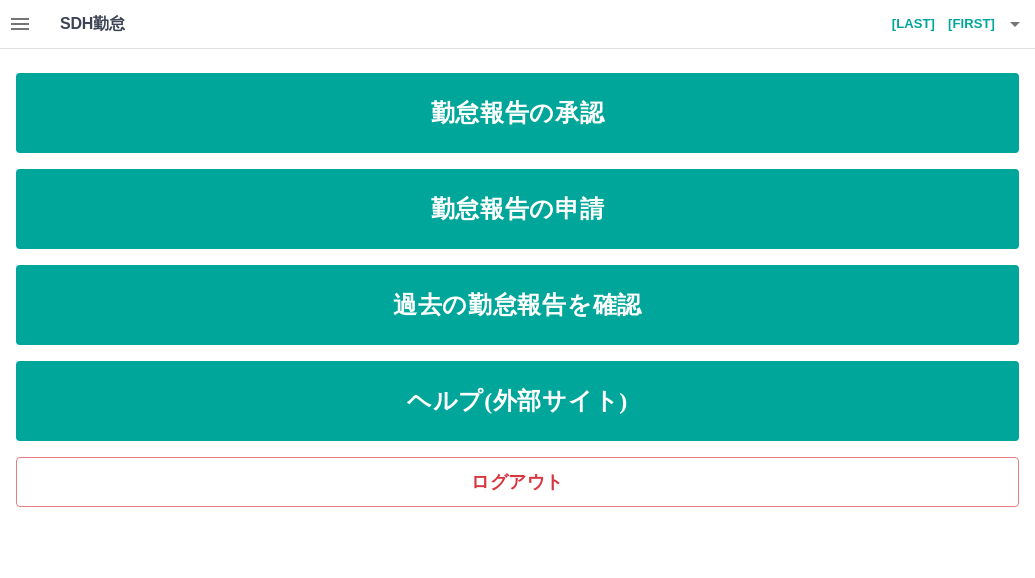 click 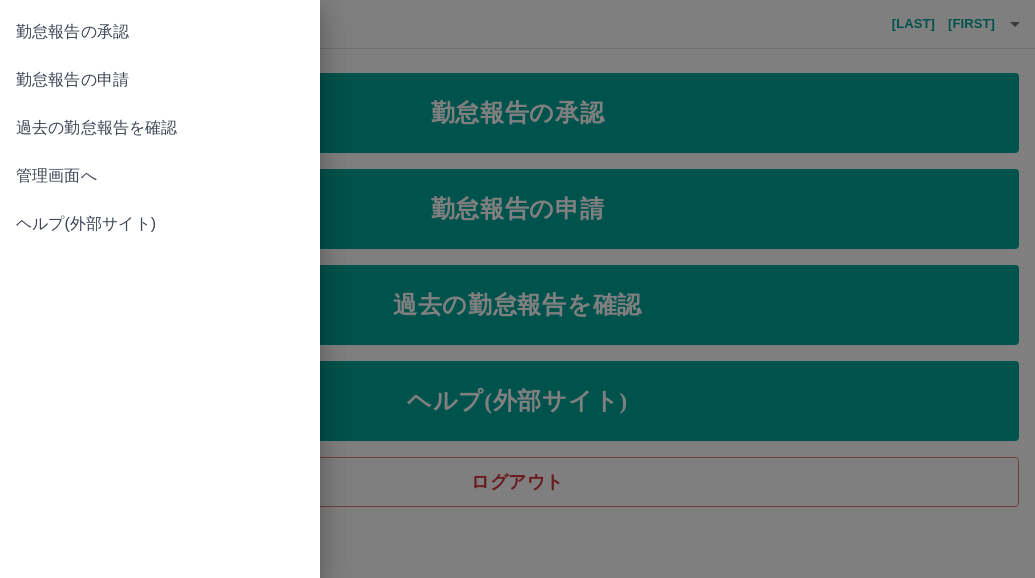 click on "管理画面へ" at bounding box center [160, 176] 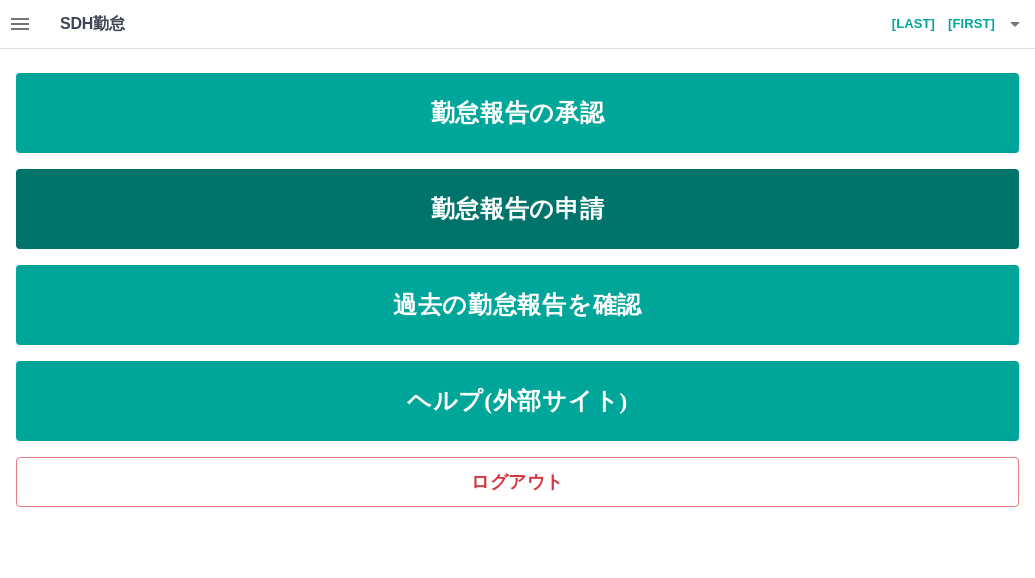click on "勤怠報告の申請" at bounding box center [517, 209] 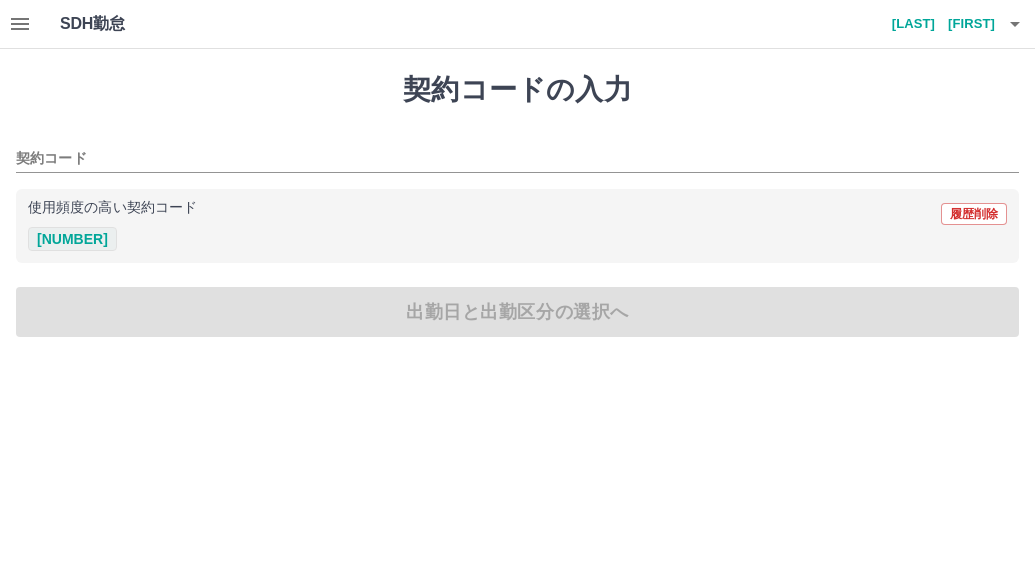 click on "[NUMBER]" at bounding box center (72, 239) 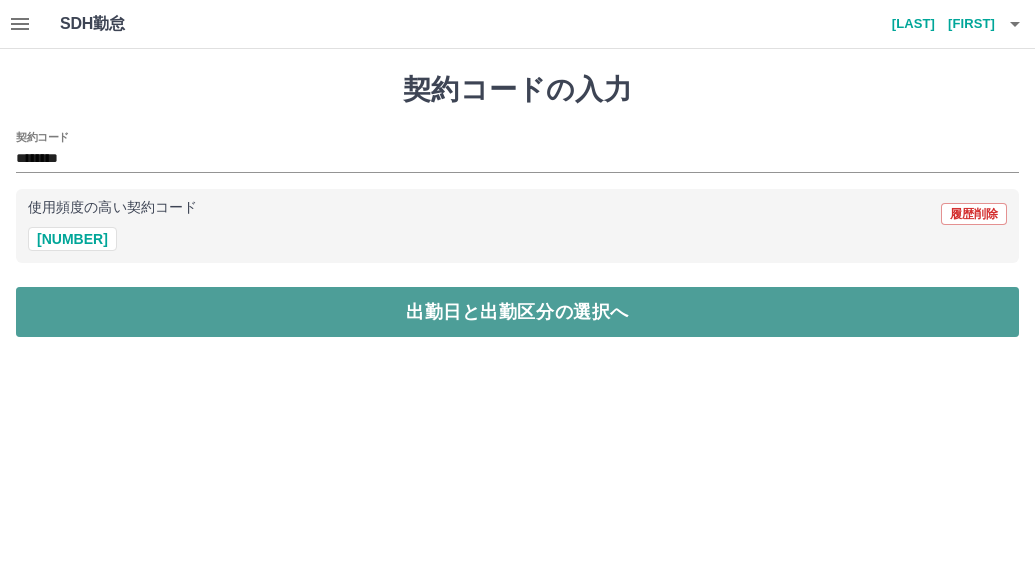 click on "出勤日と出勤区分の選択へ" at bounding box center [517, 312] 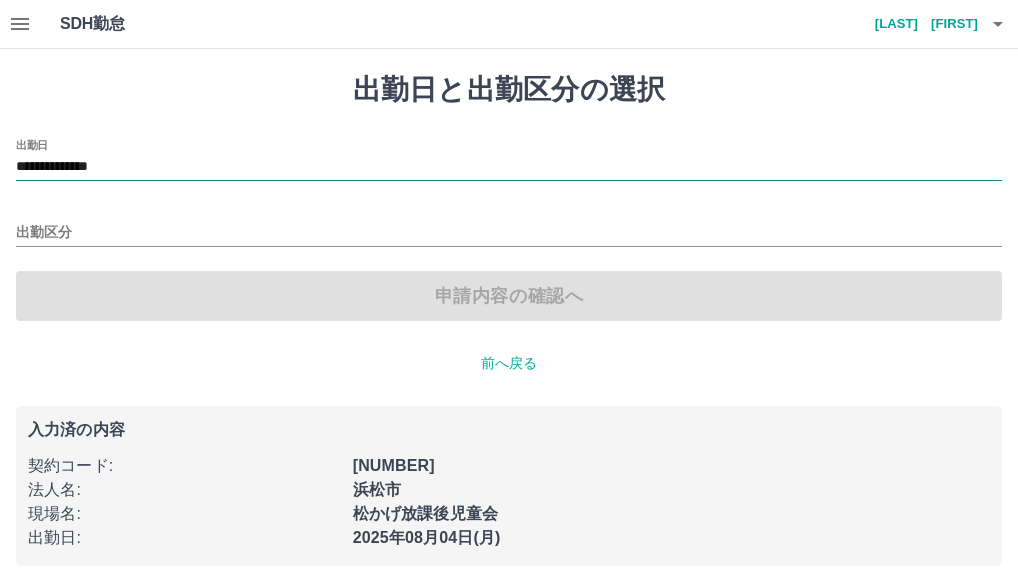 click on "**********" at bounding box center [509, 167] 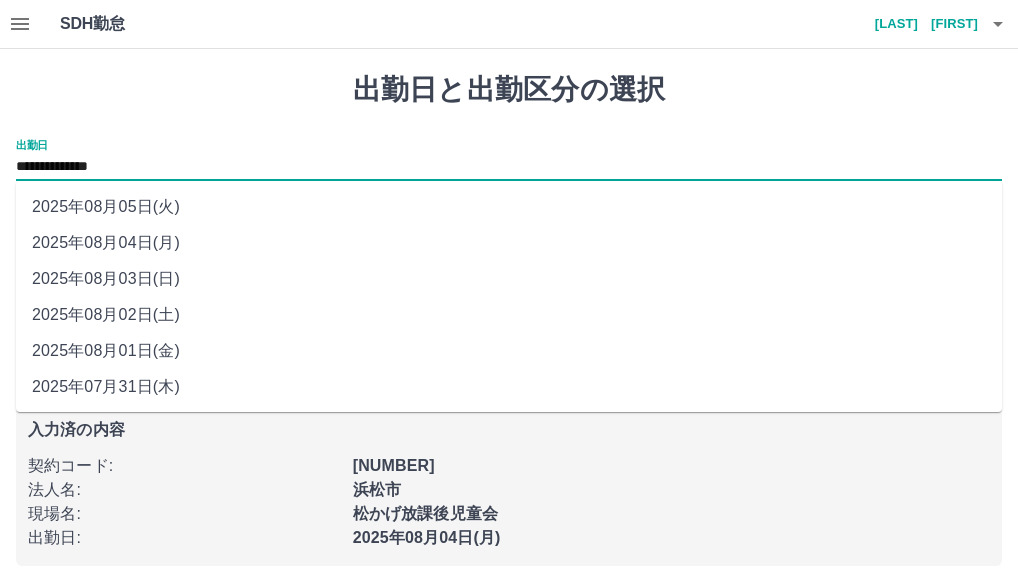 click on "2025年08月01日(金)" at bounding box center (509, 351) 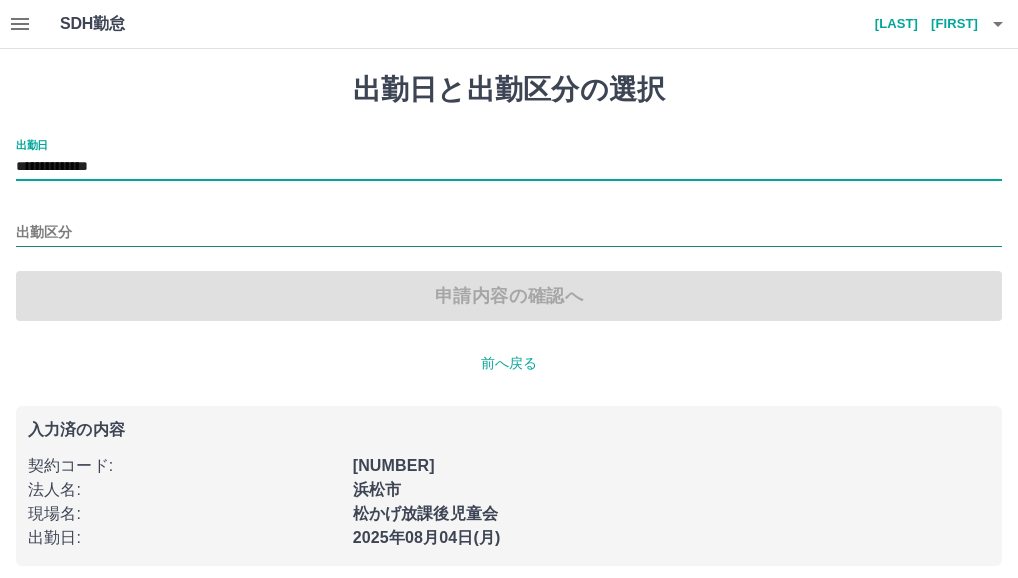 click on "出勤区分" at bounding box center [509, 233] 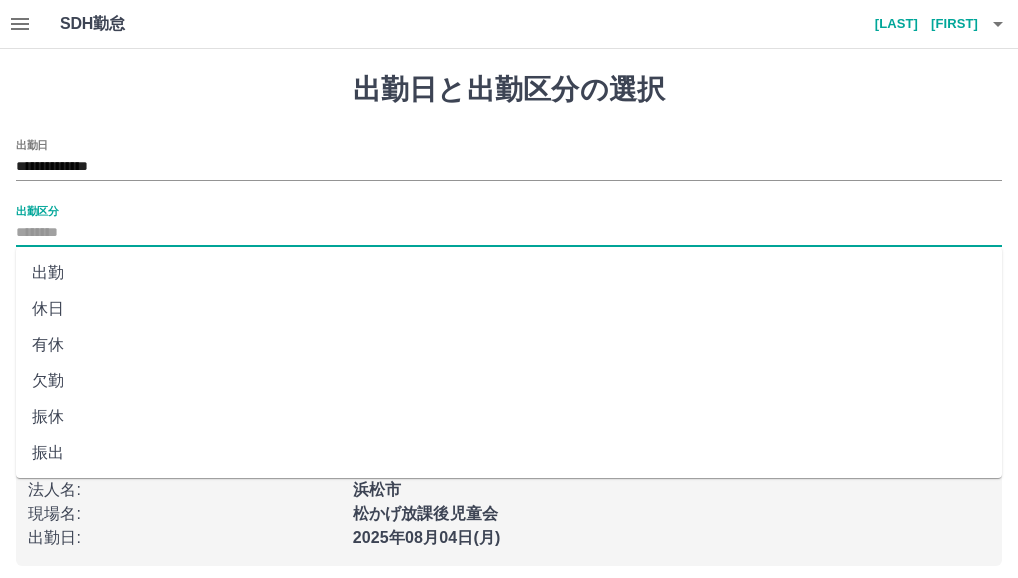 click on "出勤" at bounding box center (509, 273) 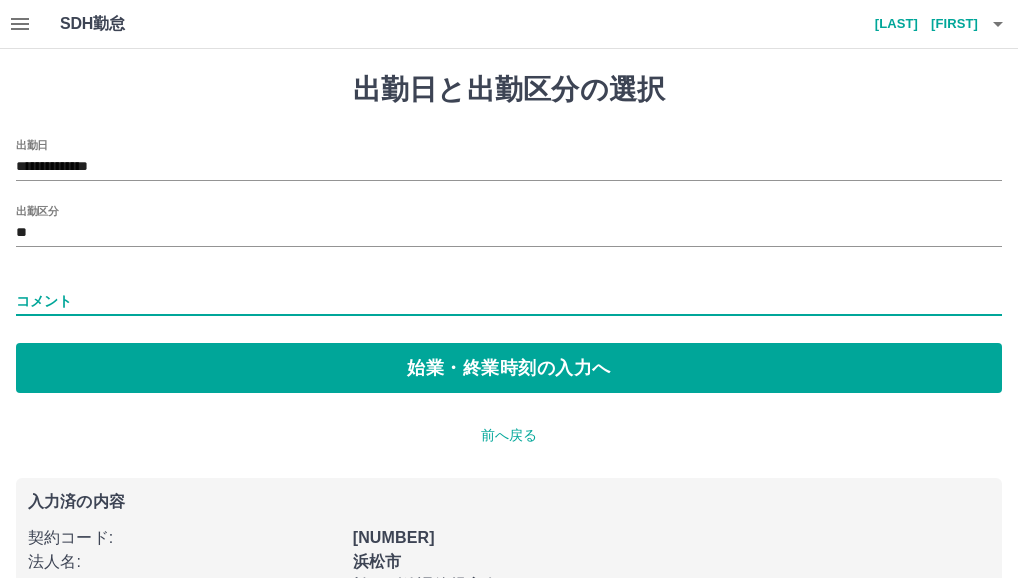 click on "コメント" at bounding box center [509, 301] 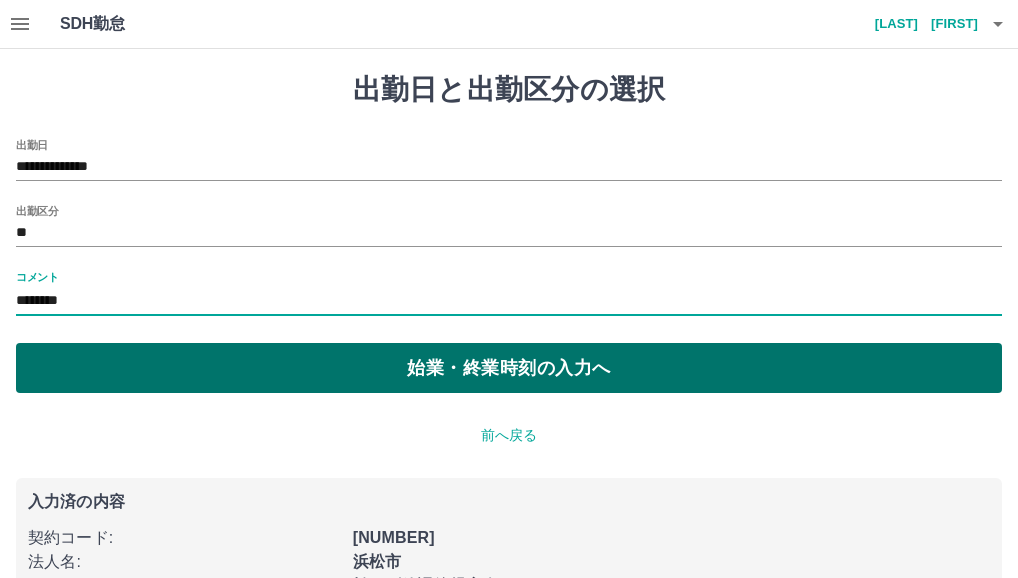 type on "********" 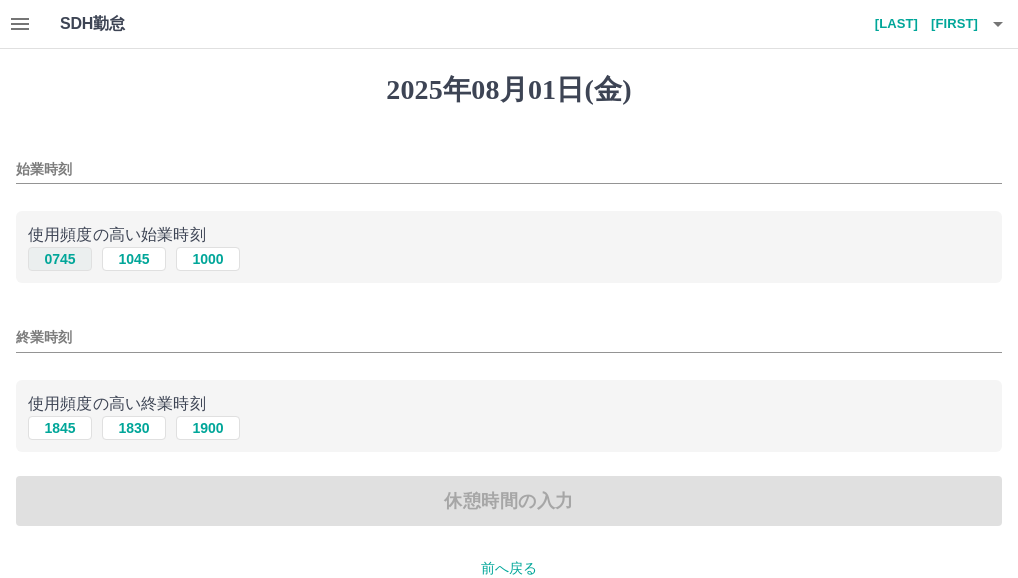 click on "0745" at bounding box center [60, 259] 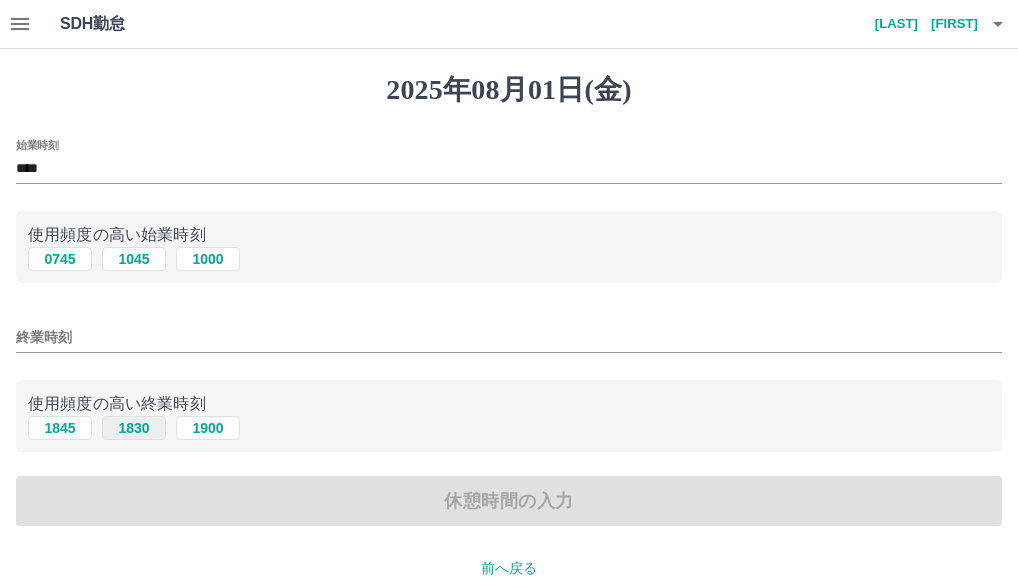 click on "1830" at bounding box center (134, 428) 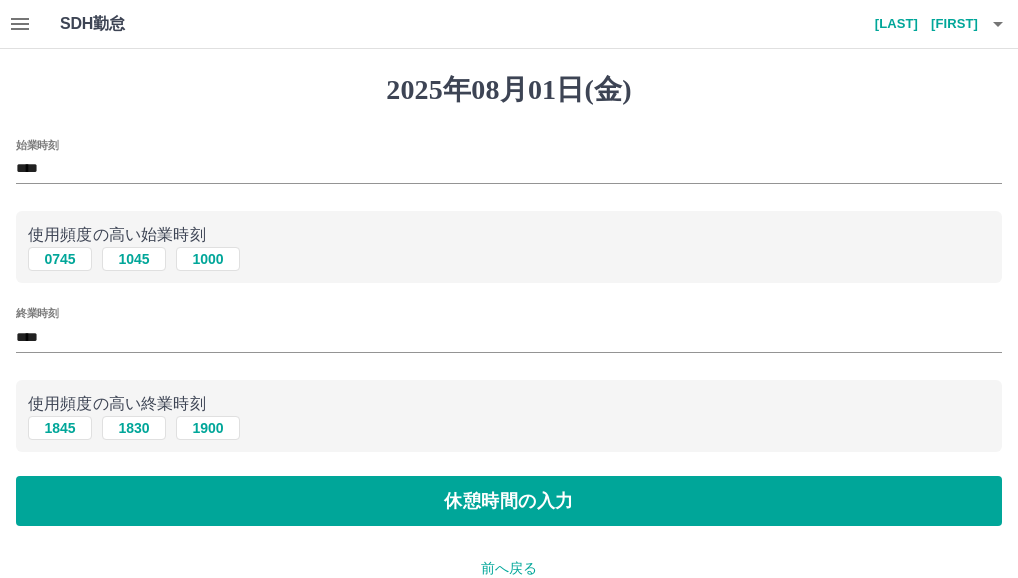 click on "[YEAR]年[MONTH]月[DAY]日([DAYOFWEEK]) 始業時刻 **** 使用頻度の高い始業時刻 **** **** 終業時刻 **** 使用頻度の高い終業時刻 **** **** **** 休憩時間の入力 前へ戻る 入力済の内容 契約コード : [NUMBER] 法人名 : [COMPANY] 現場名 : [PLACE] 出勤日 : [YEAR]年[MONTH]月[DAY]日([DAYOFWEEK]) 出勤区分 : 出勤 コメント : [EVENT], [EVENT]" at bounding box center [509, 446] 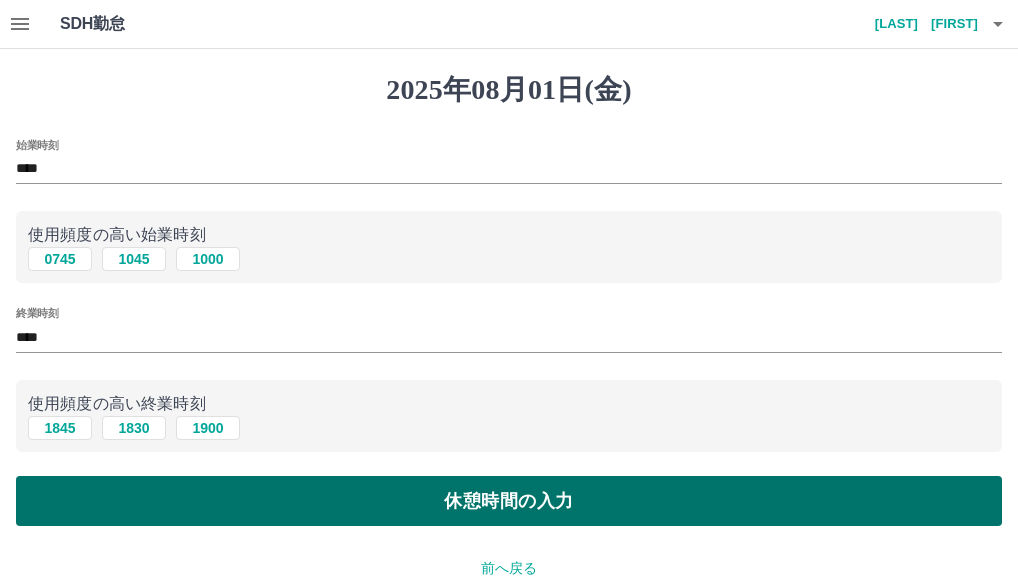 click on "休憩時間の入力" at bounding box center (509, 501) 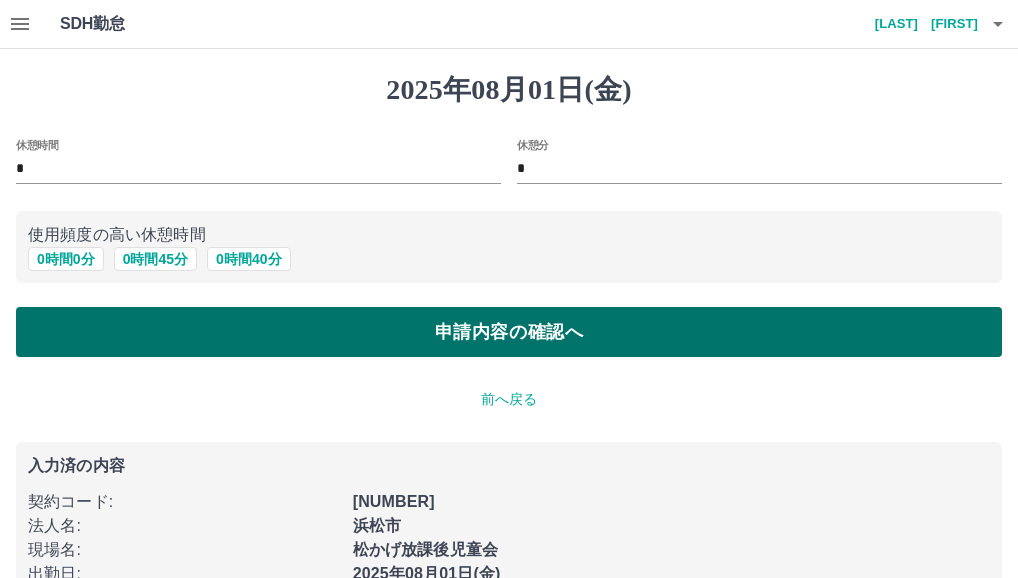 click on "申請内容の確認へ" at bounding box center [509, 332] 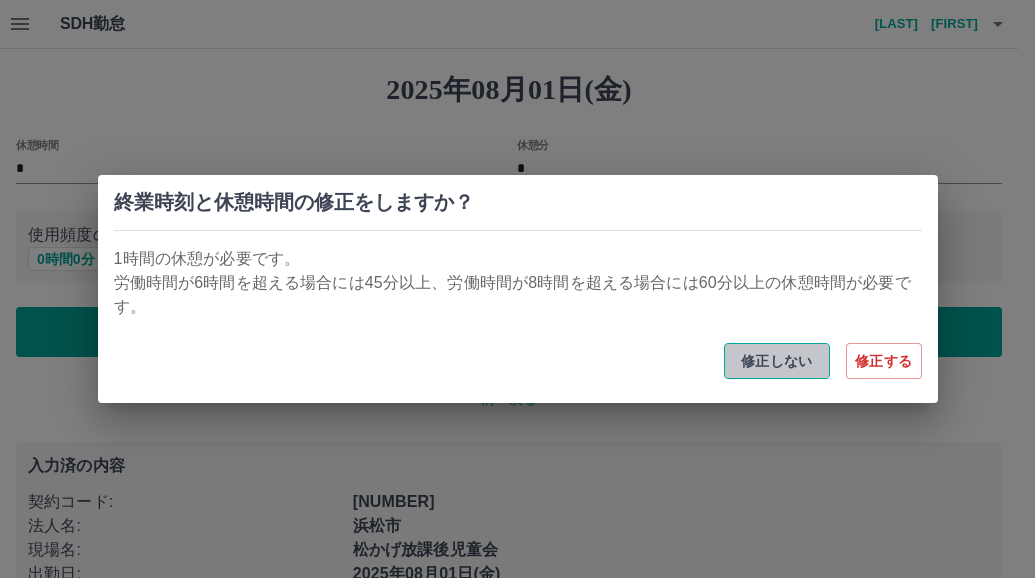 click on "修正しない" at bounding box center [777, 361] 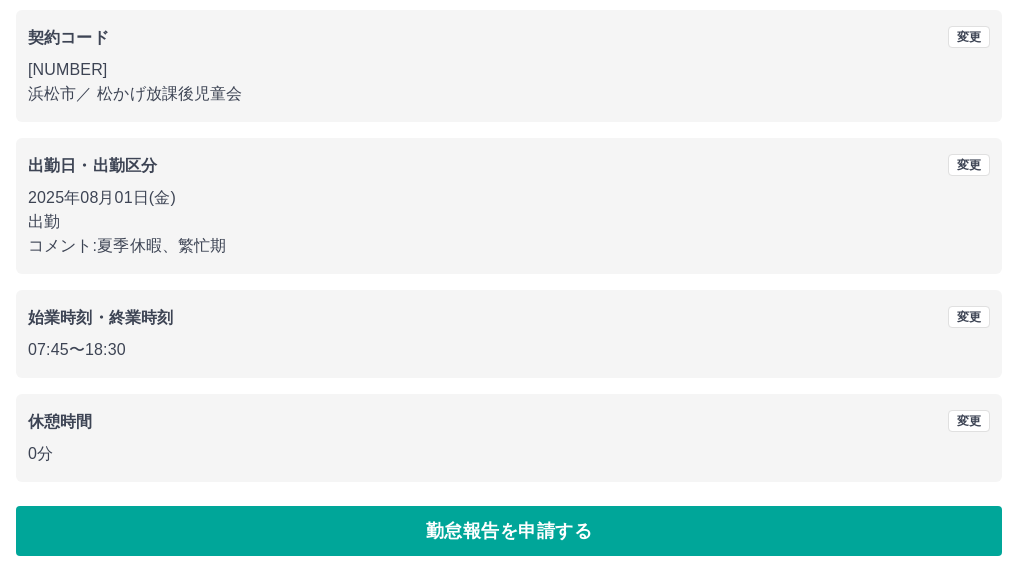 scroll, scrollTop: 171, scrollLeft: 0, axis: vertical 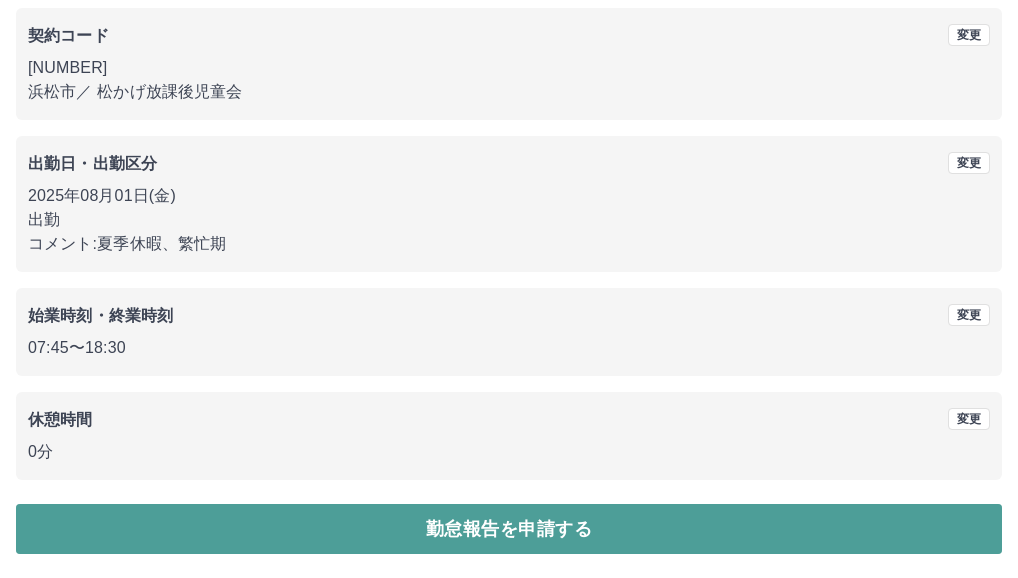 click on "勤怠報告を申請する" at bounding box center [509, 529] 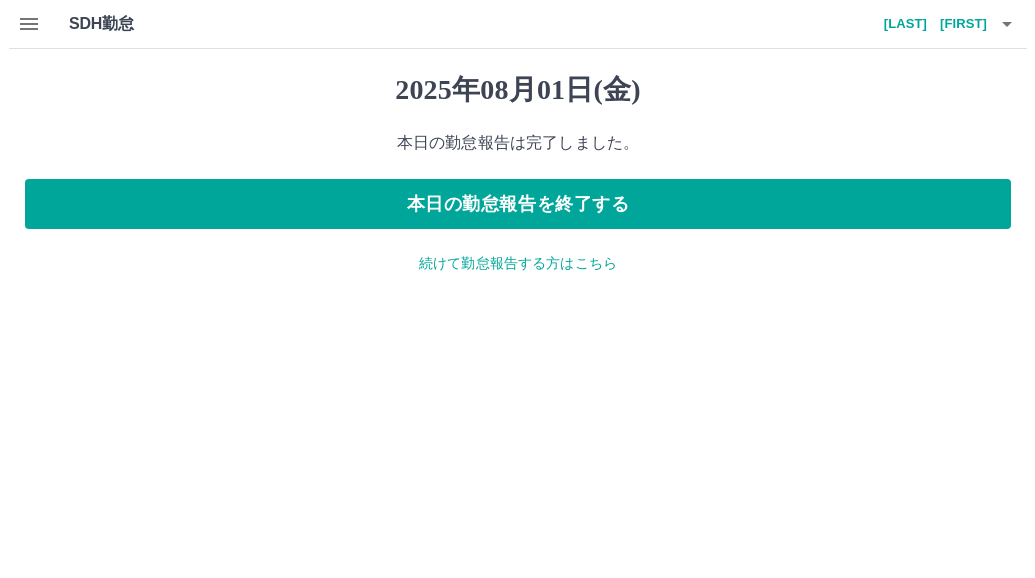 scroll, scrollTop: 0, scrollLeft: 0, axis: both 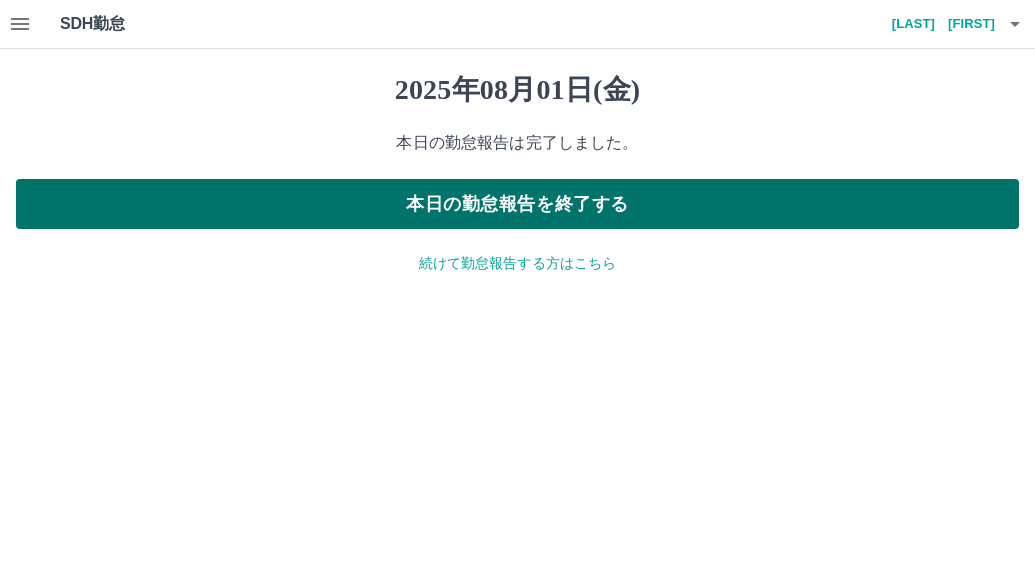 click on "本日の勤怠報告を終了する" at bounding box center (517, 204) 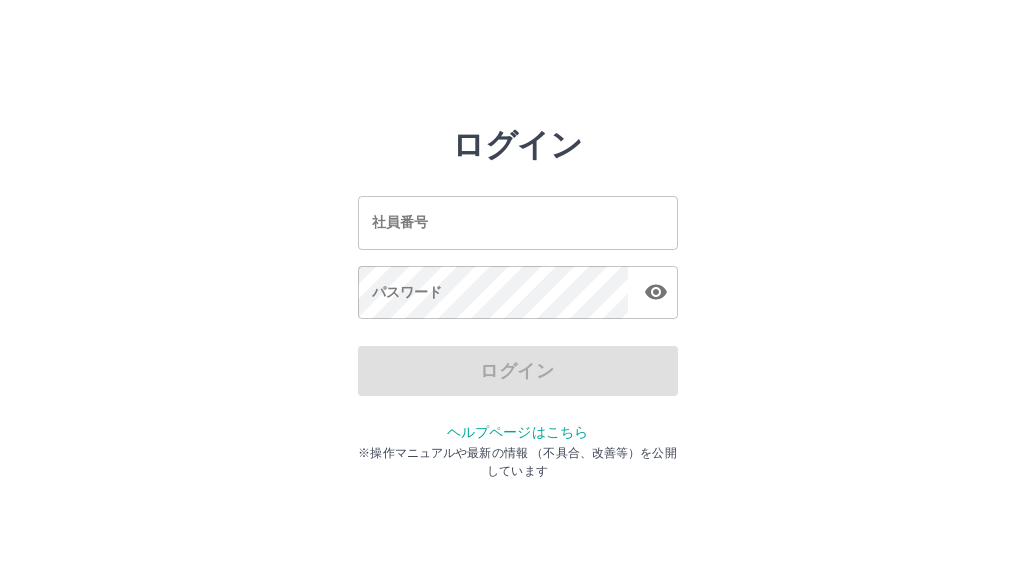 scroll, scrollTop: 0, scrollLeft: 0, axis: both 